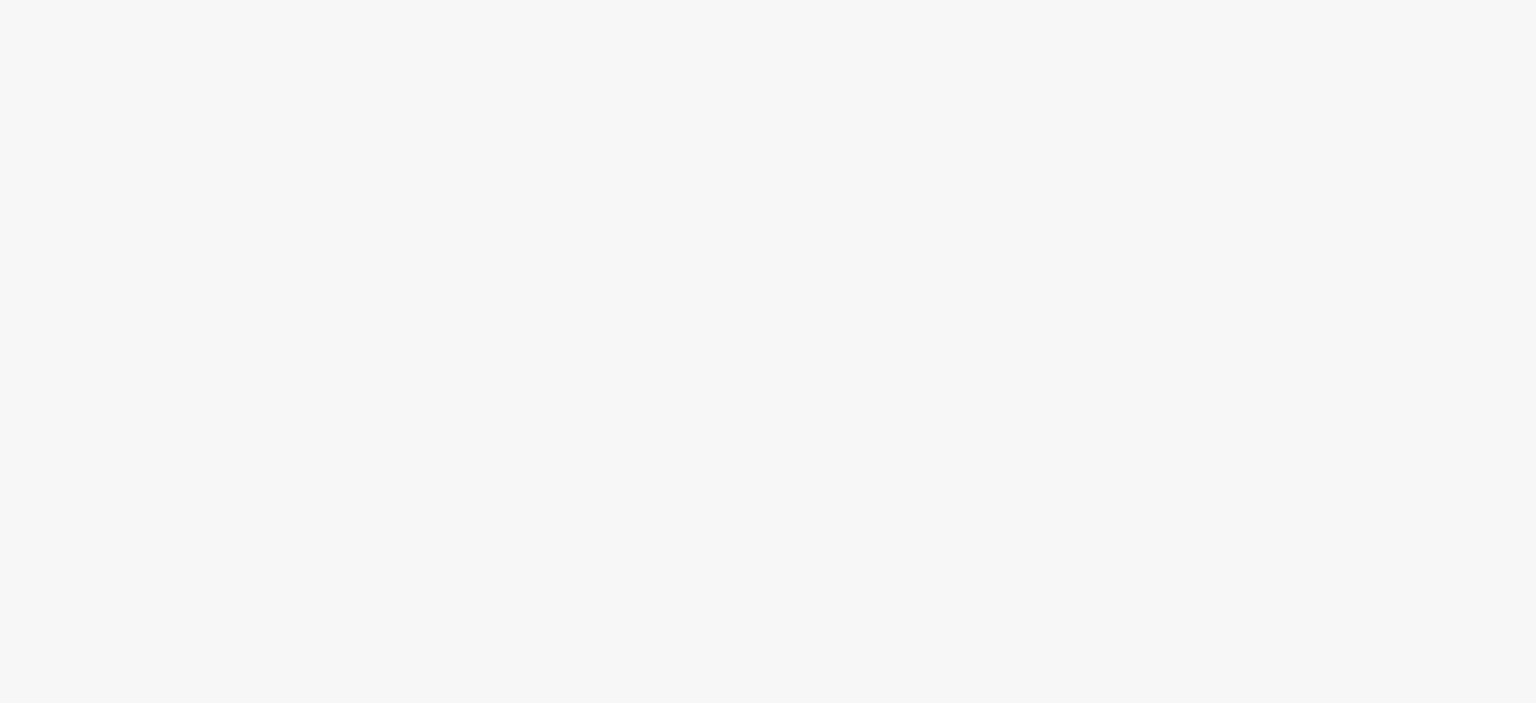 scroll, scrollTop: 0, scrollLeft: 0, axis: both 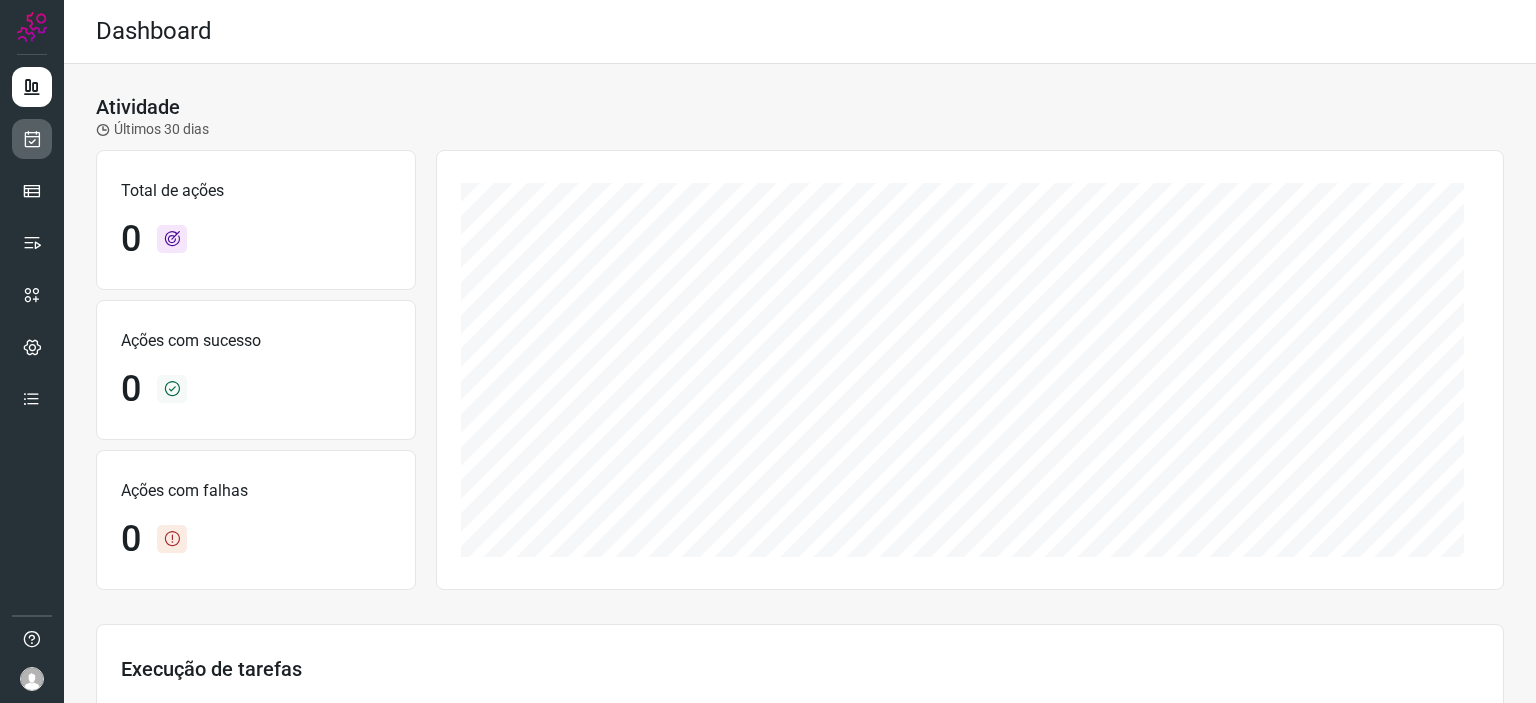 click at bounding box center (32, 139) 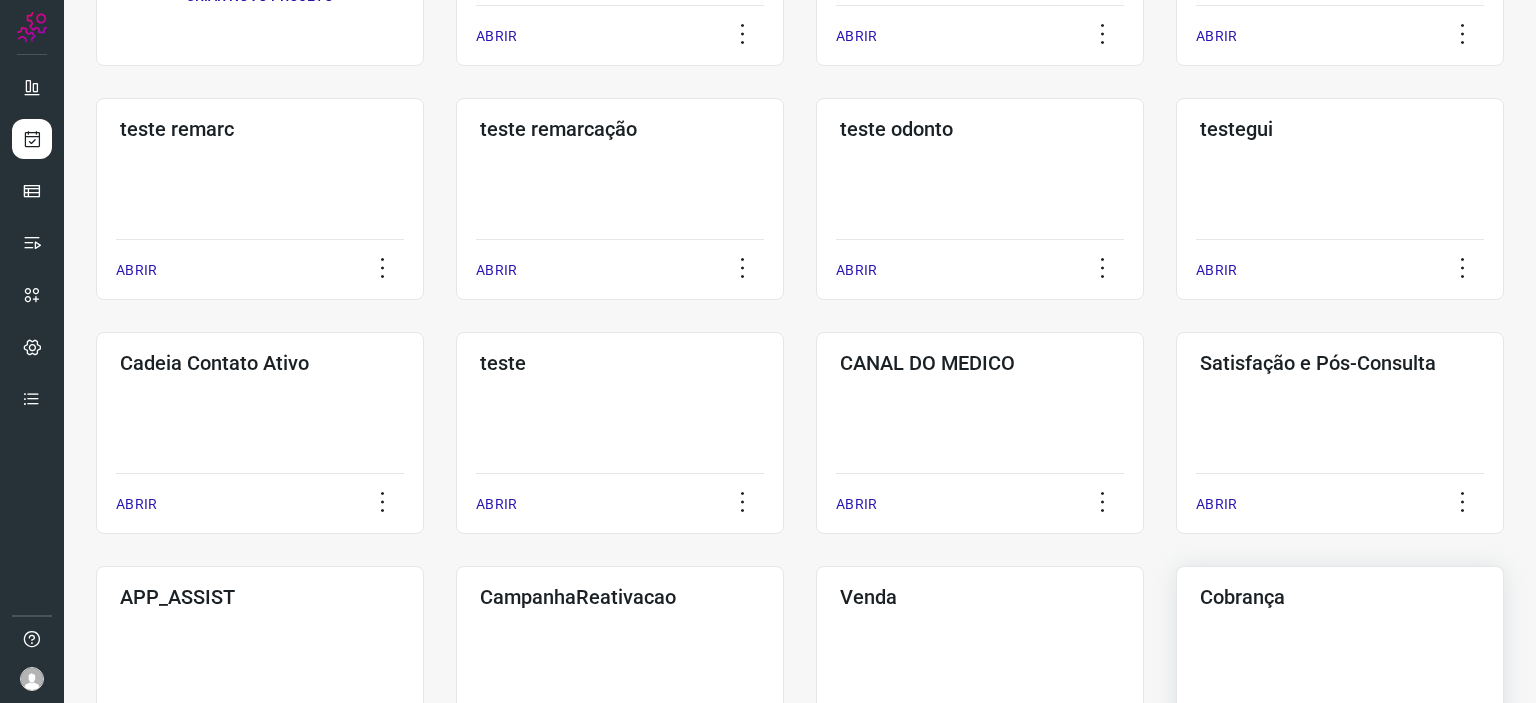 scroll, scrollTop: 409, scrollLeft: 0, axis: vertical 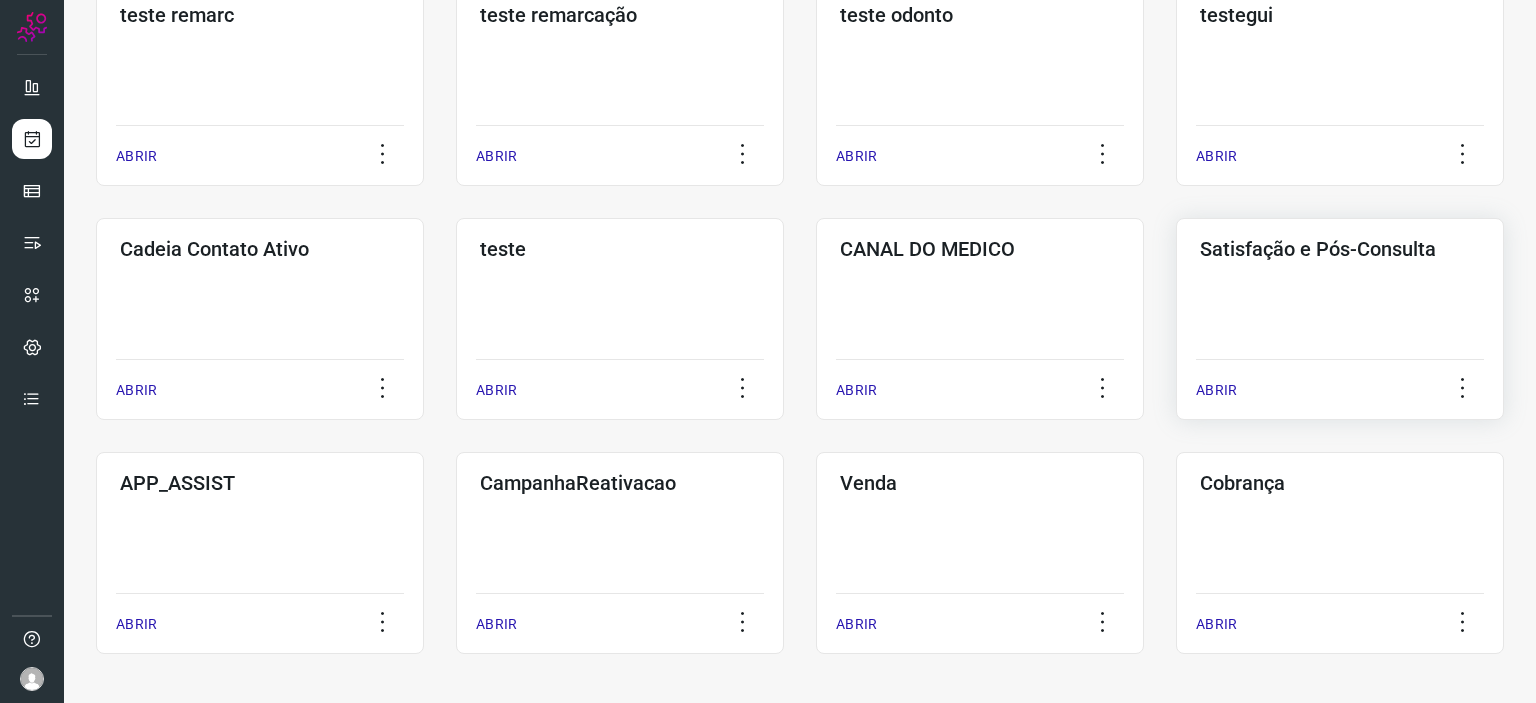 click on "ABRIR" at bounding box center [1340, 384] 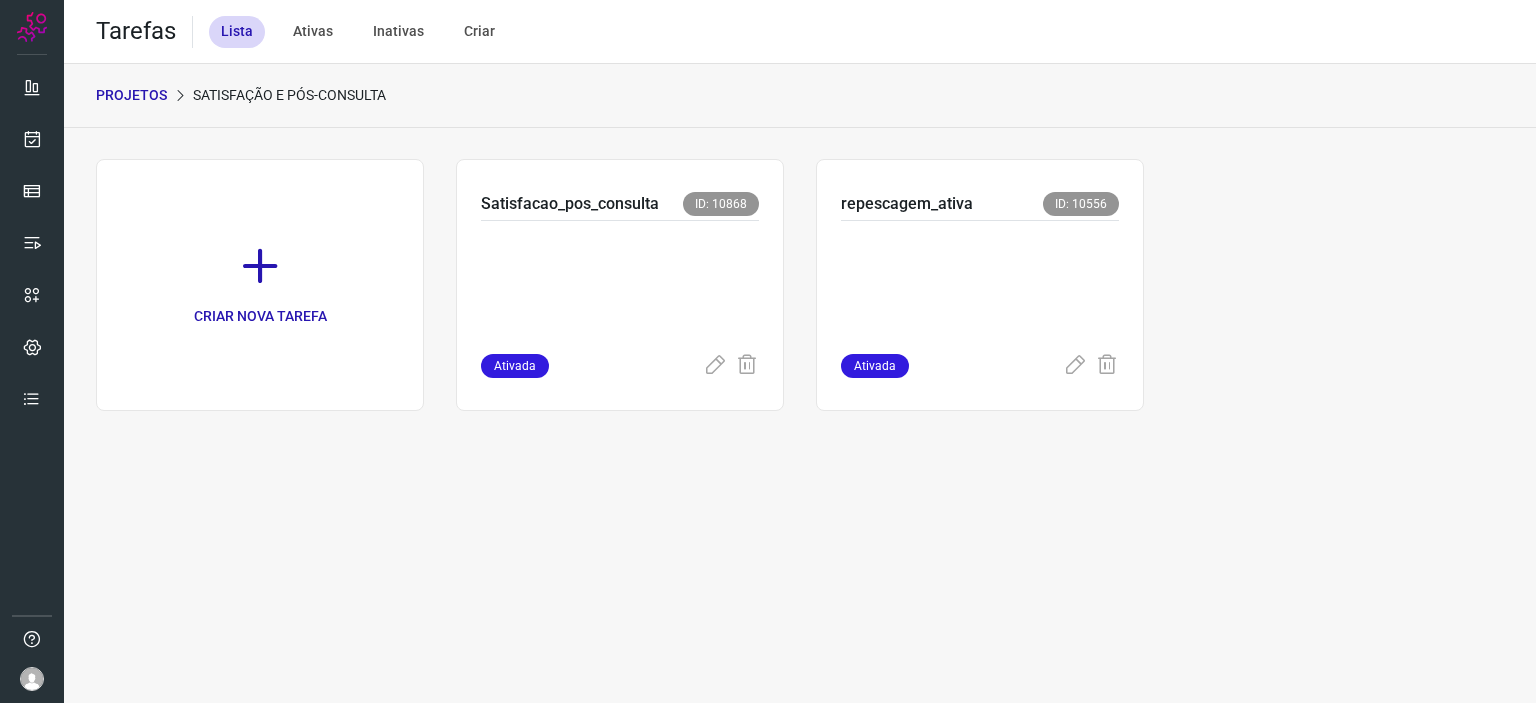 scroll, scrollTop: 0, scrollLeft: 0, axis: both 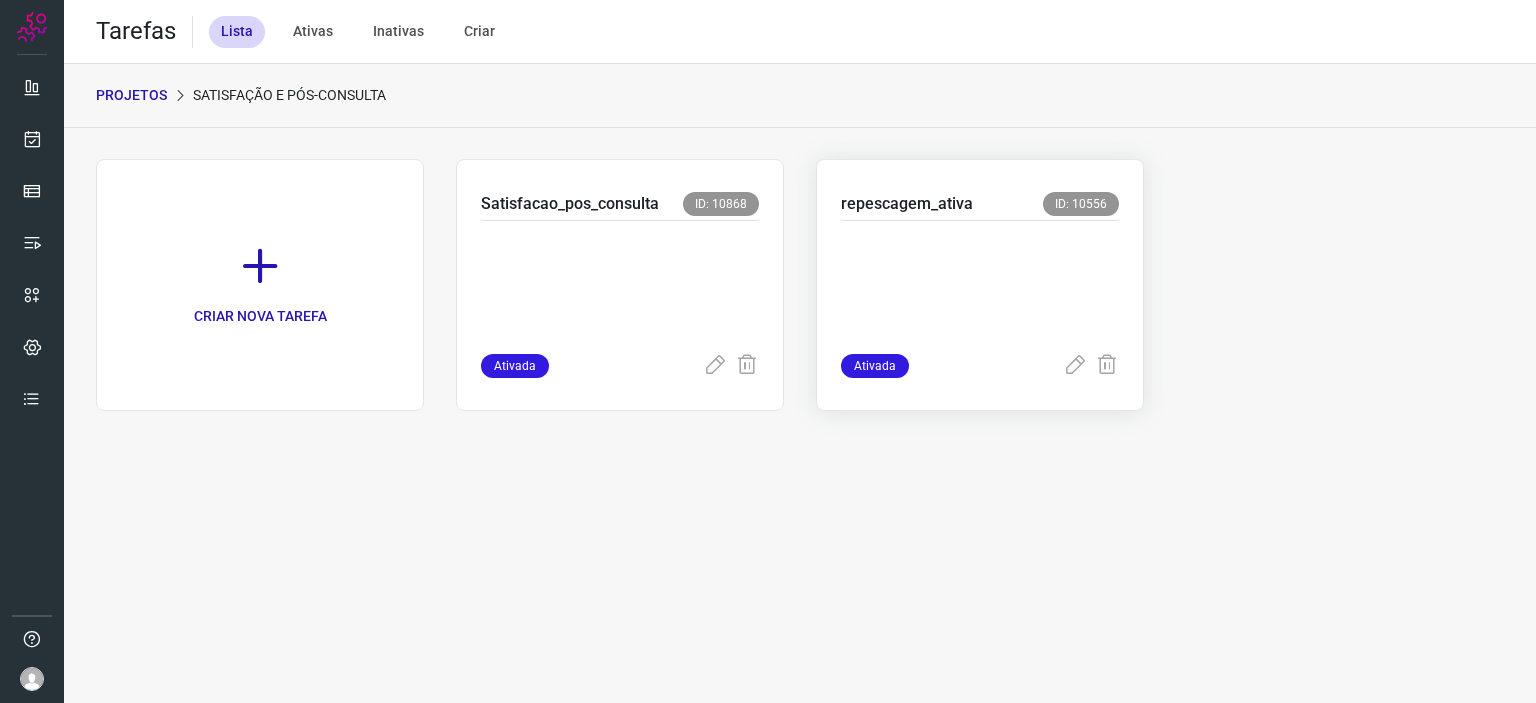 click at bounding box center [980, 283] 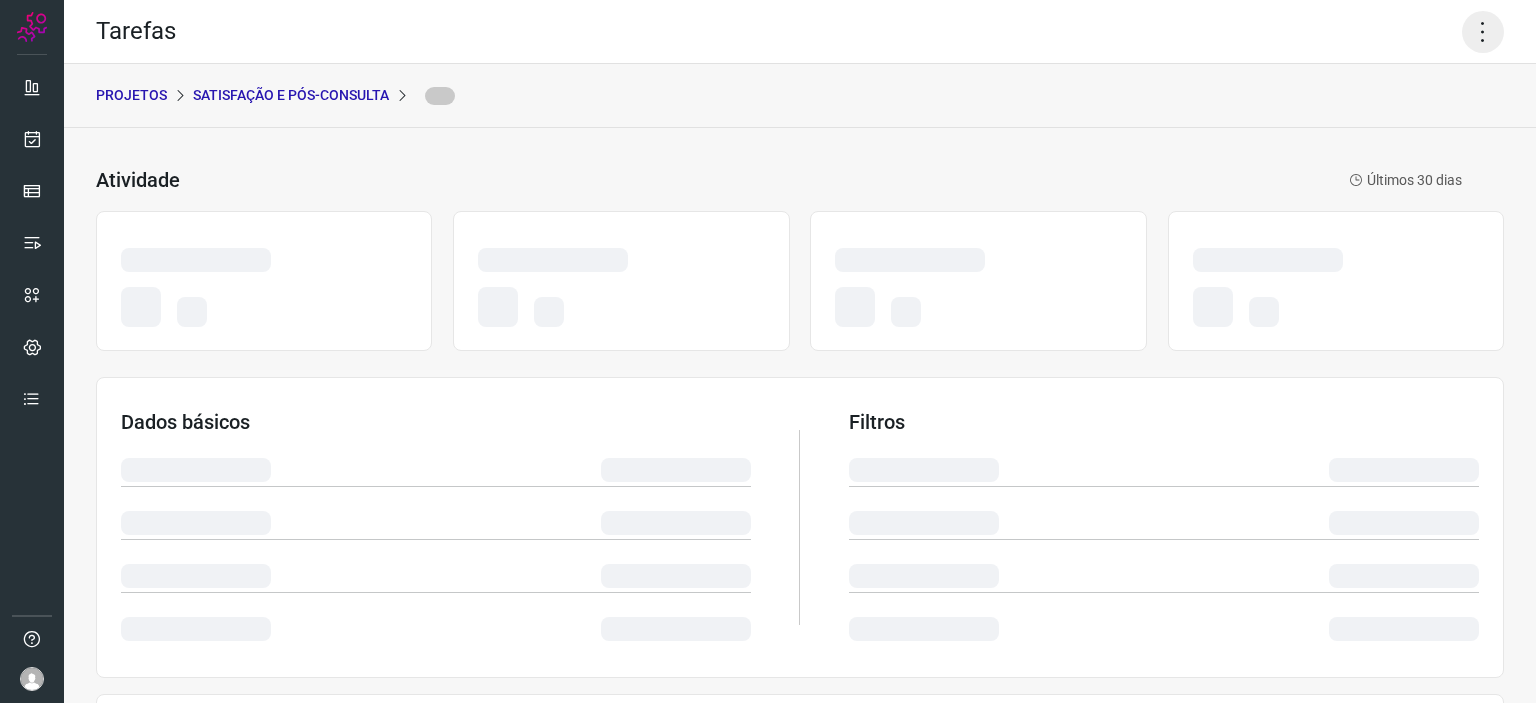 click 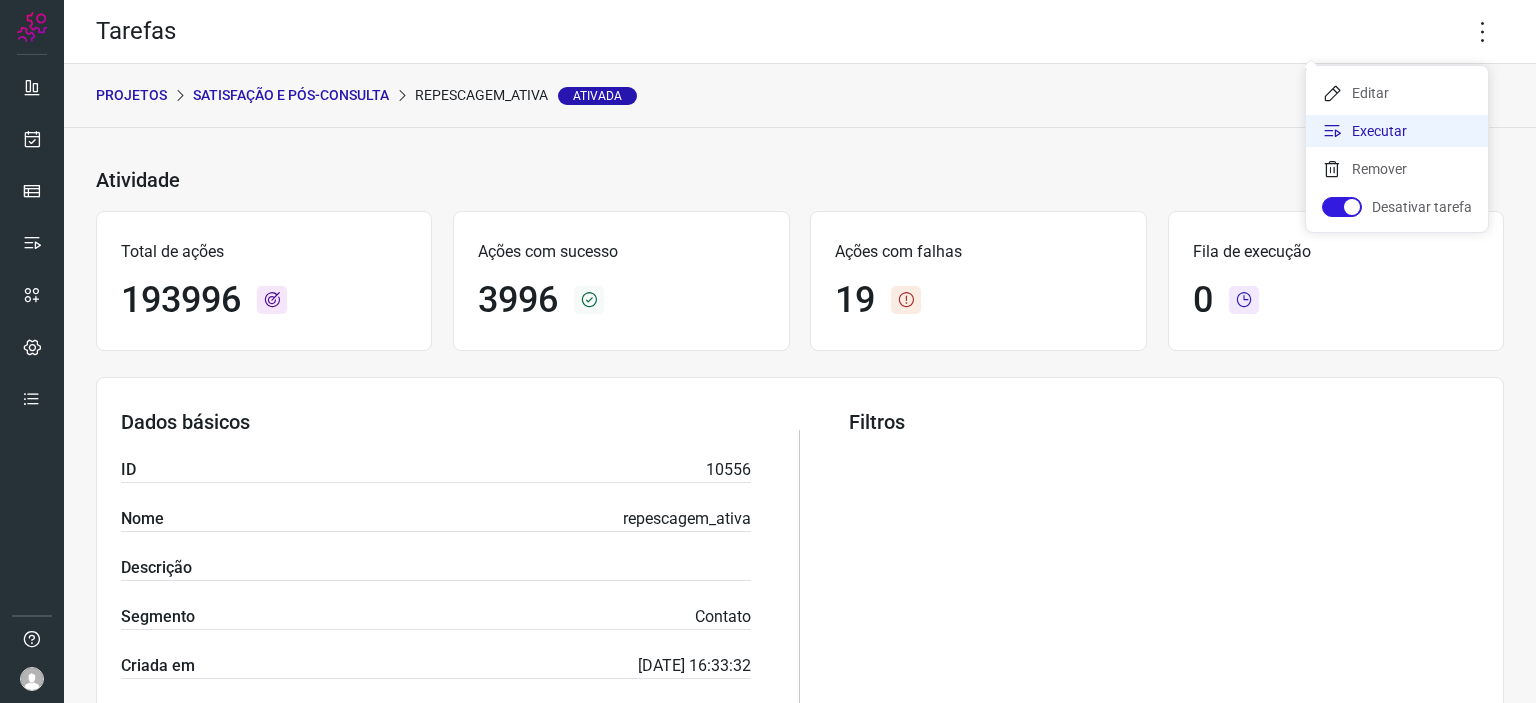 click on "Executar" 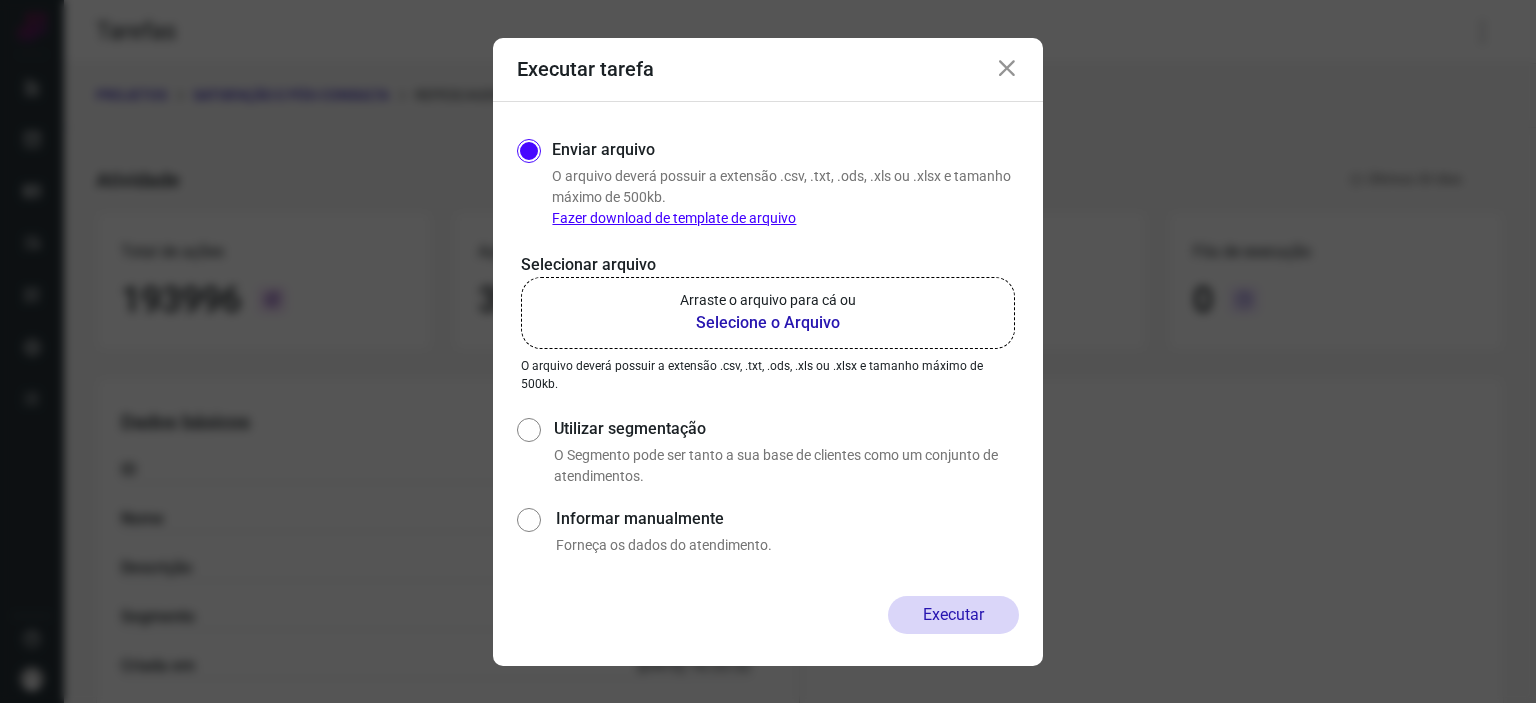 click on "Arraste o arquivo para cá ou" at bounding box center [768, 300] 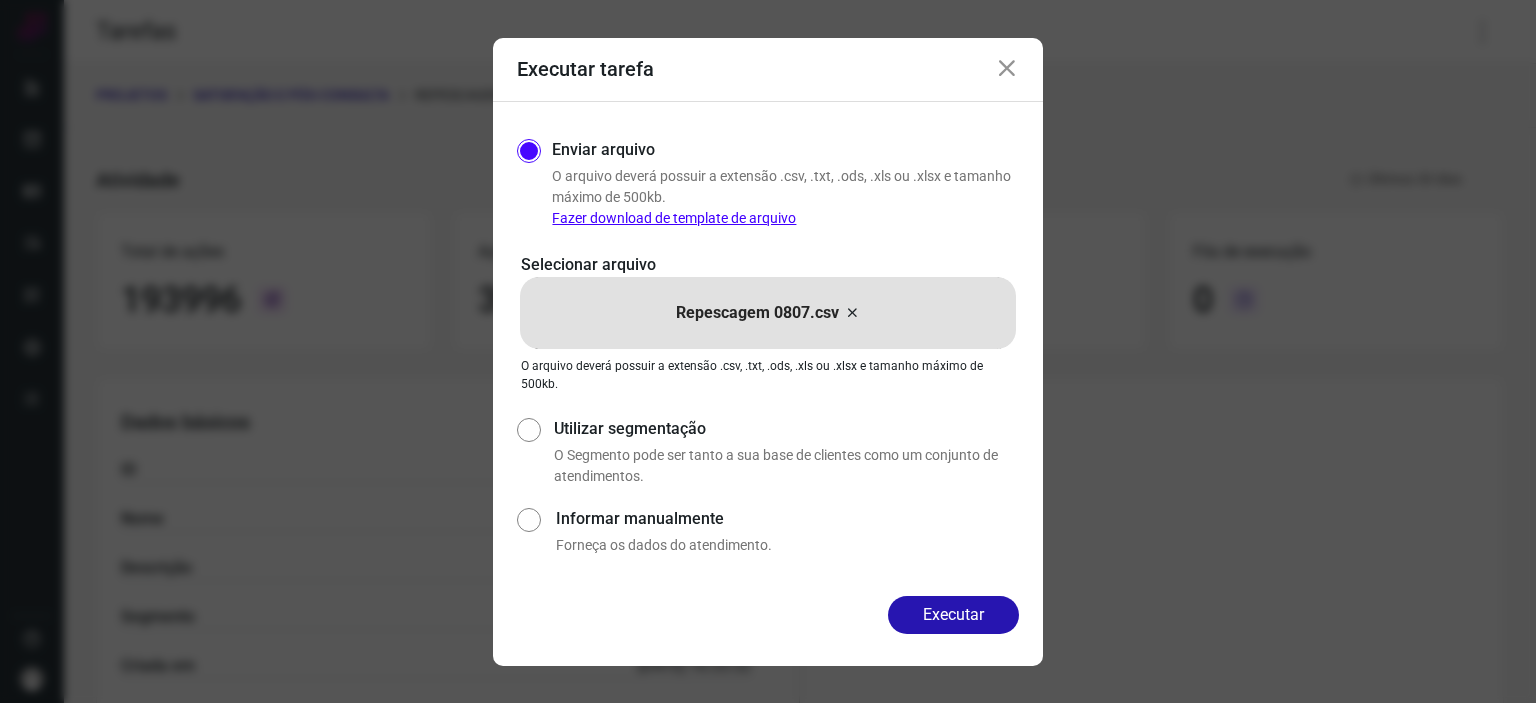 click at bounding box center (1007, 69) 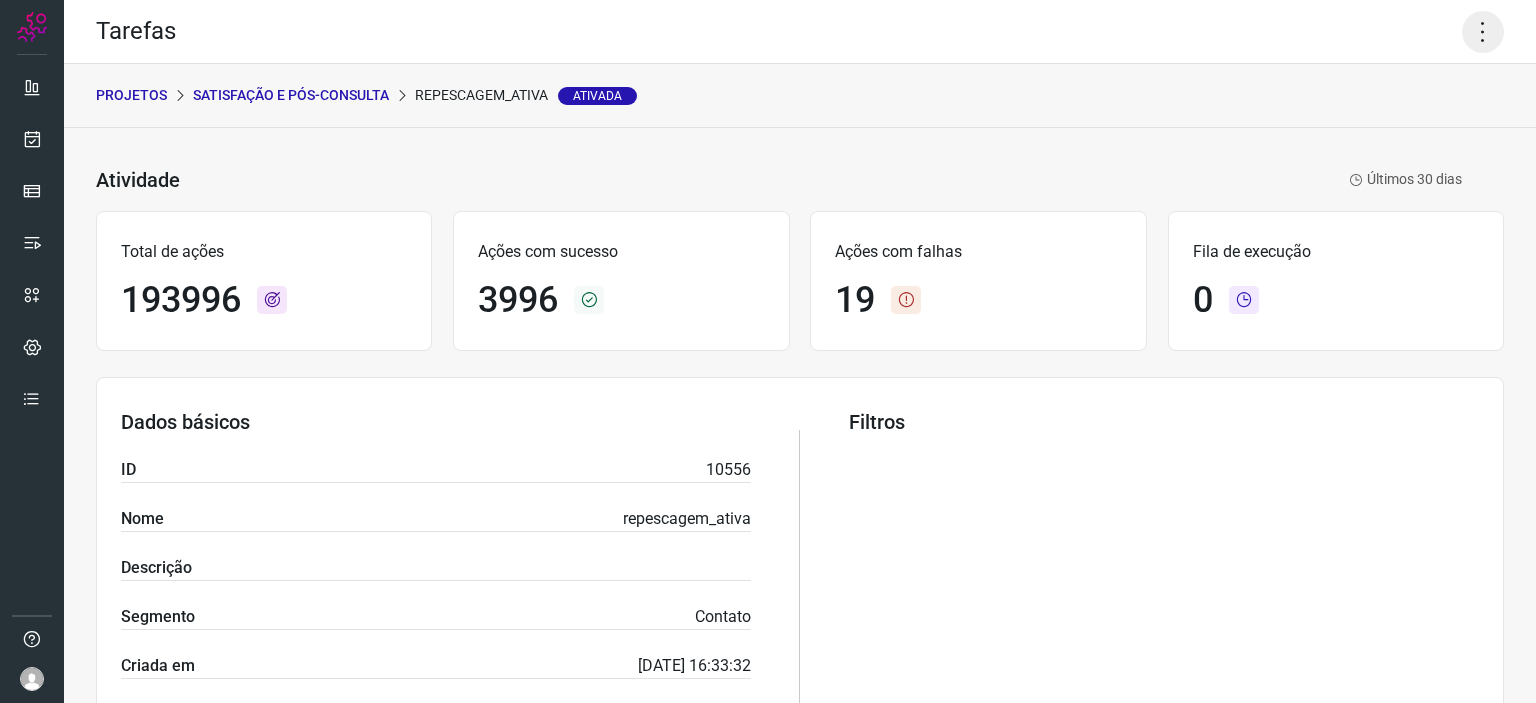click 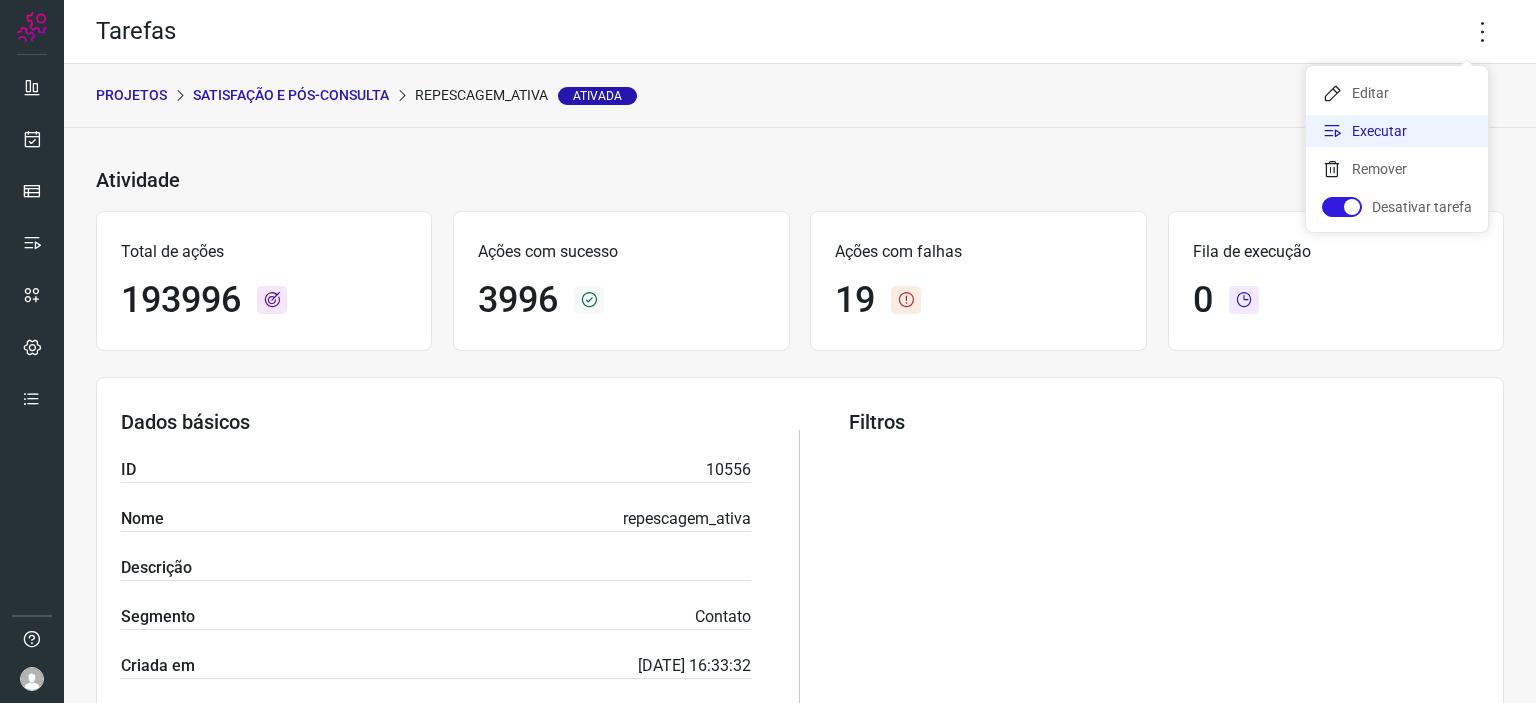click on "Executar" 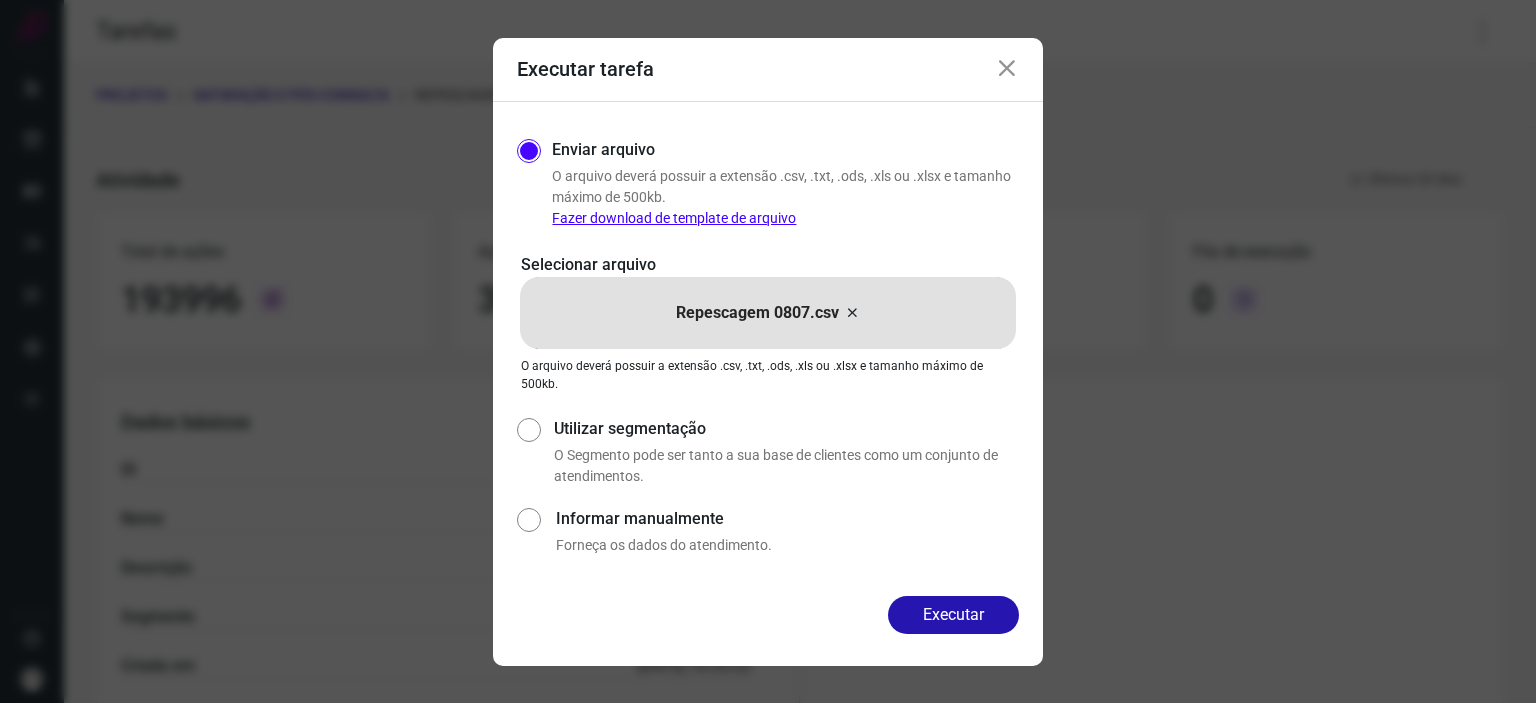 click on "Executar" at bounding box center (953, 615) 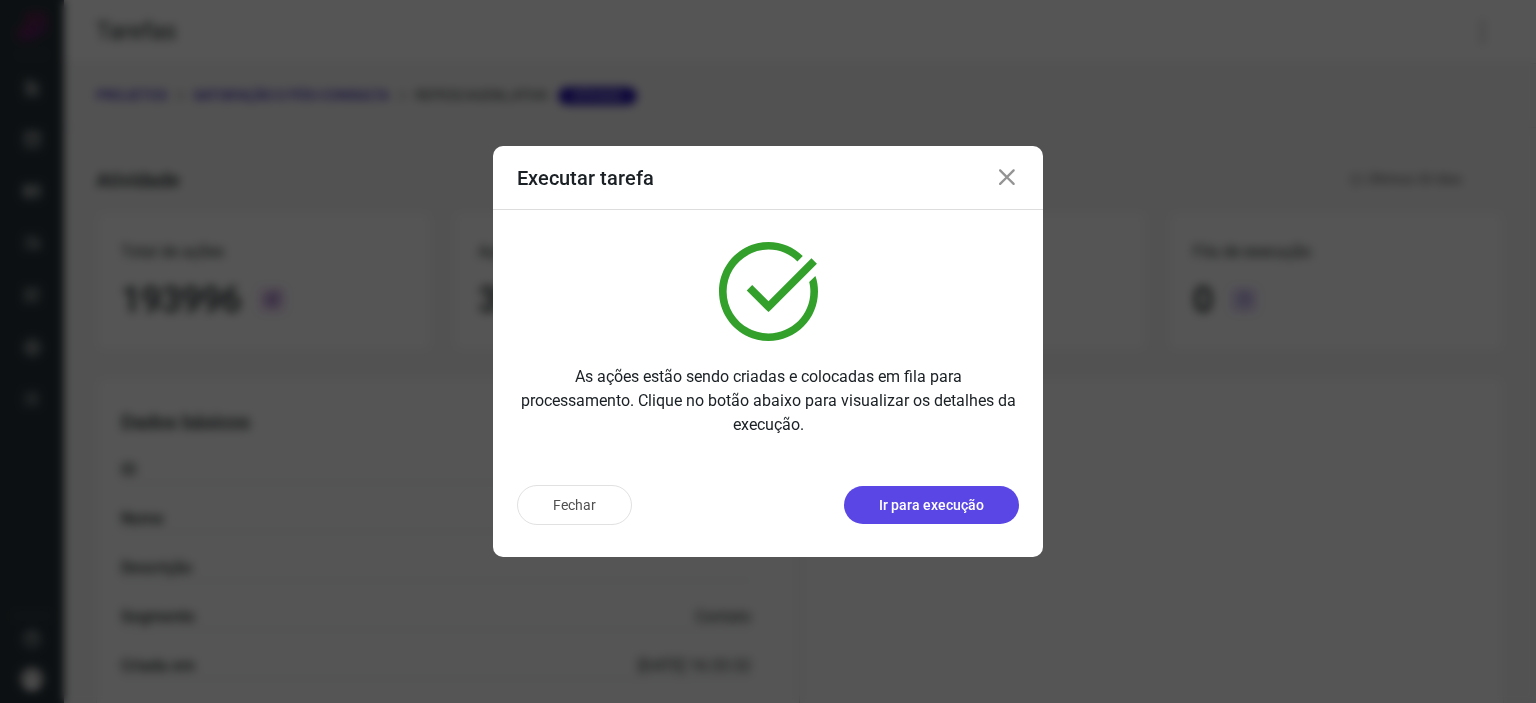 click on "Ir para execução" at bounding box center [931, 505] 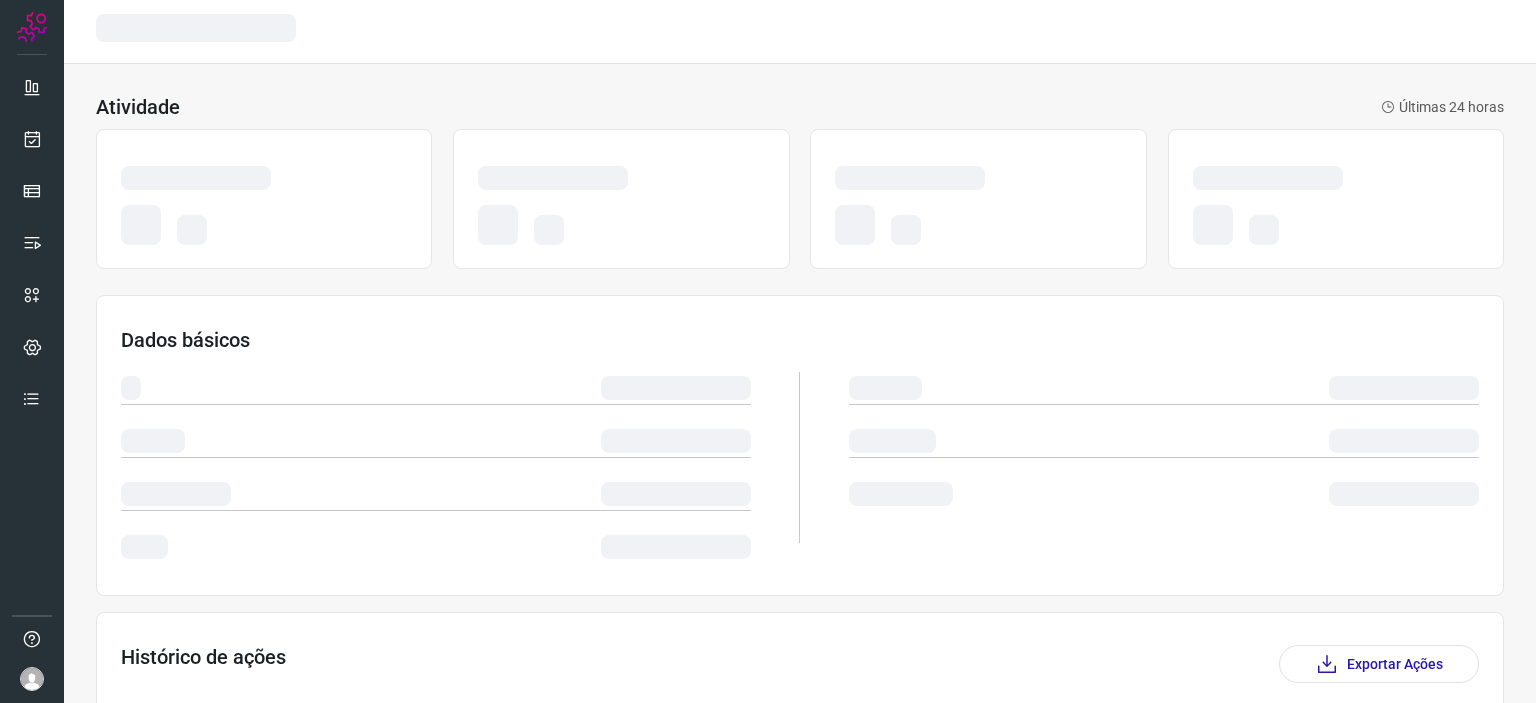 scroll, scrollTop: 0, scrollLeft: 0, axis: both 